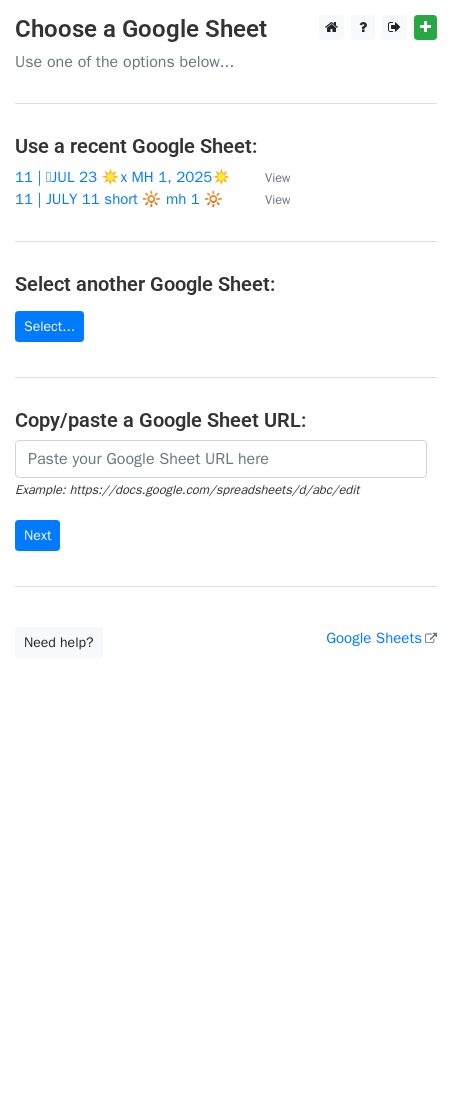 scroll, scrollTop: 0, scrollLeft: 0, axis: both 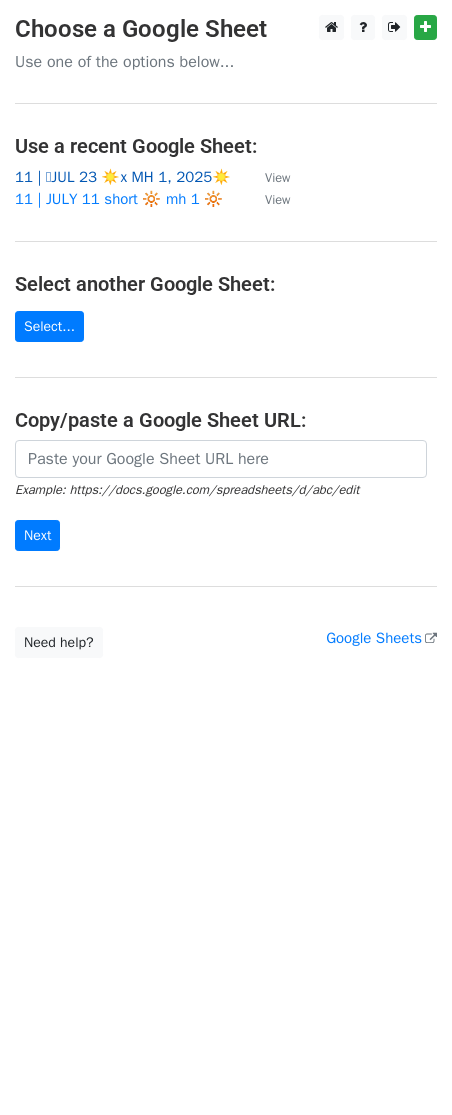 click on "11 | 🩵JUL 23 ☀️x MH 1, 2025☀️" at bounding box center (123, 177) 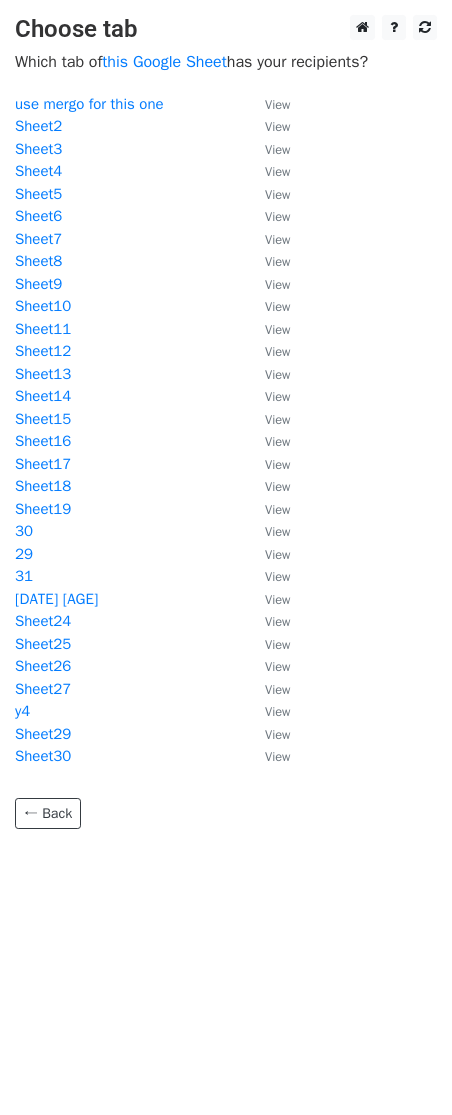 scroll, scrollTop: 0, scrollLeft: 0, axis: both 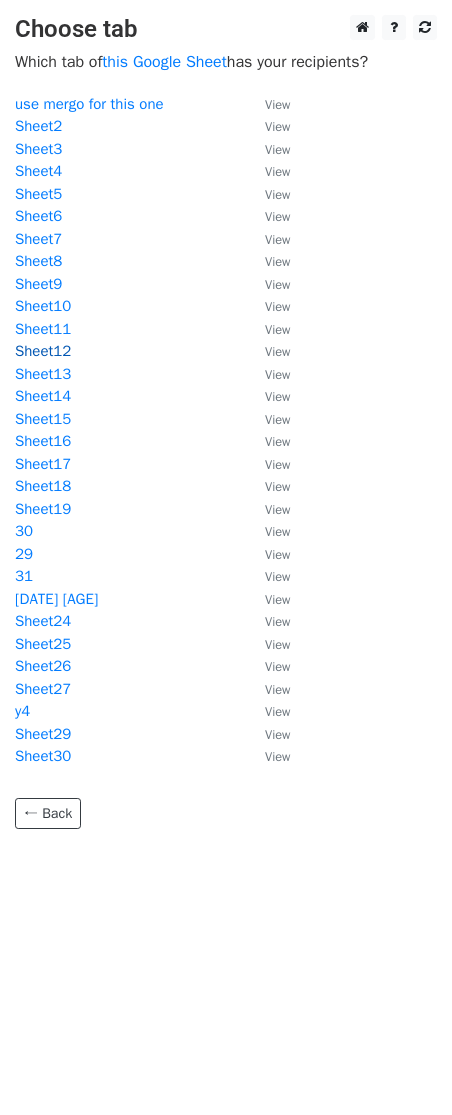 click on "Sheet12" at bounding box center [43, 351] 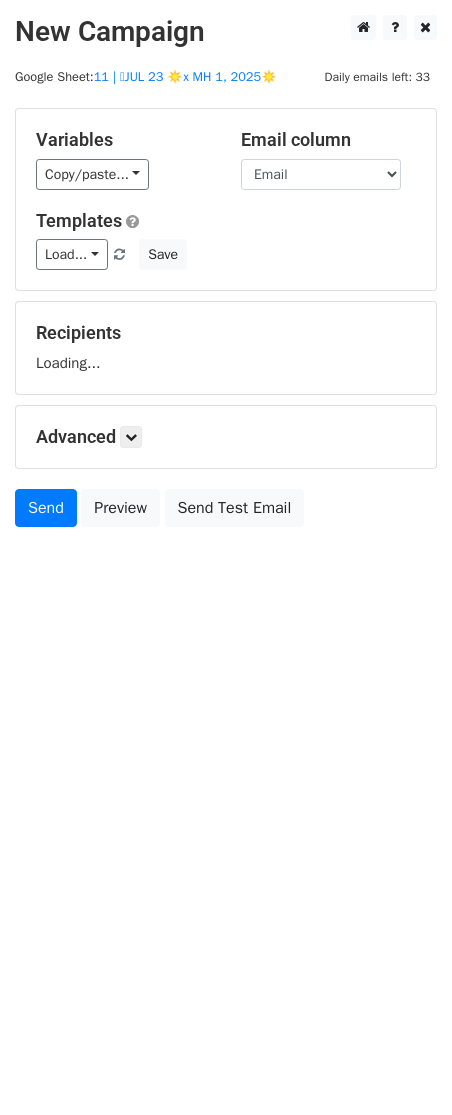 scroll, scrollTop: 0, scrollLeft: 0, axis: both 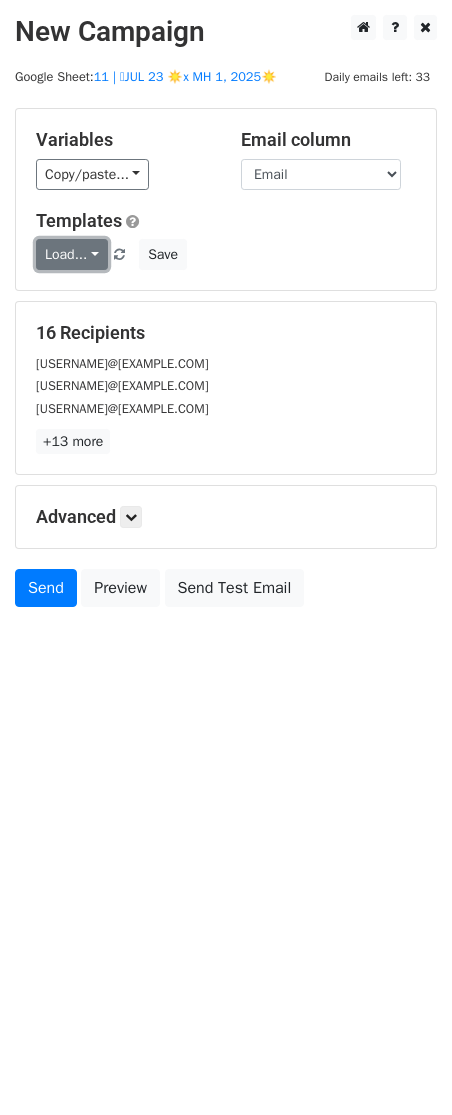 click on "Load..." at bounding box center [72, 254] 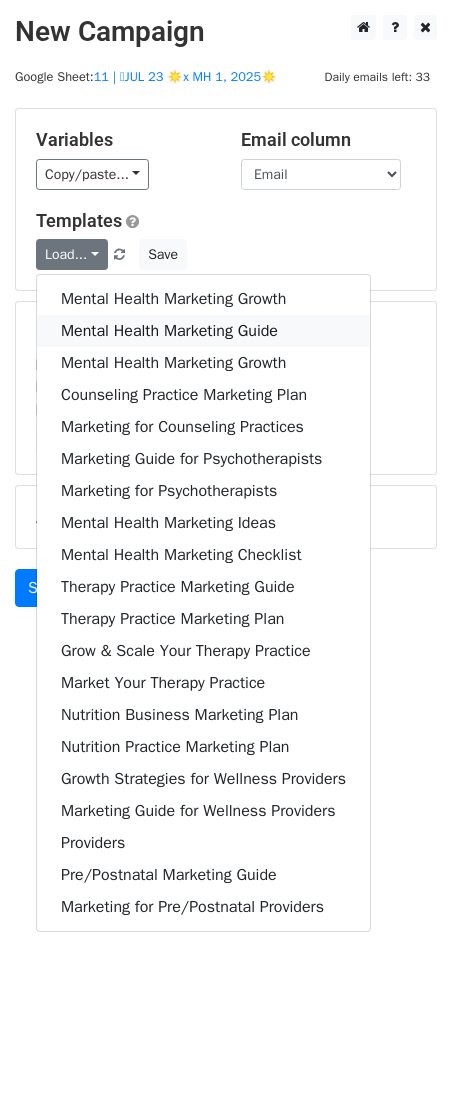 click on "Mental Health Marketing Guide" at bounding box center [203, 331] 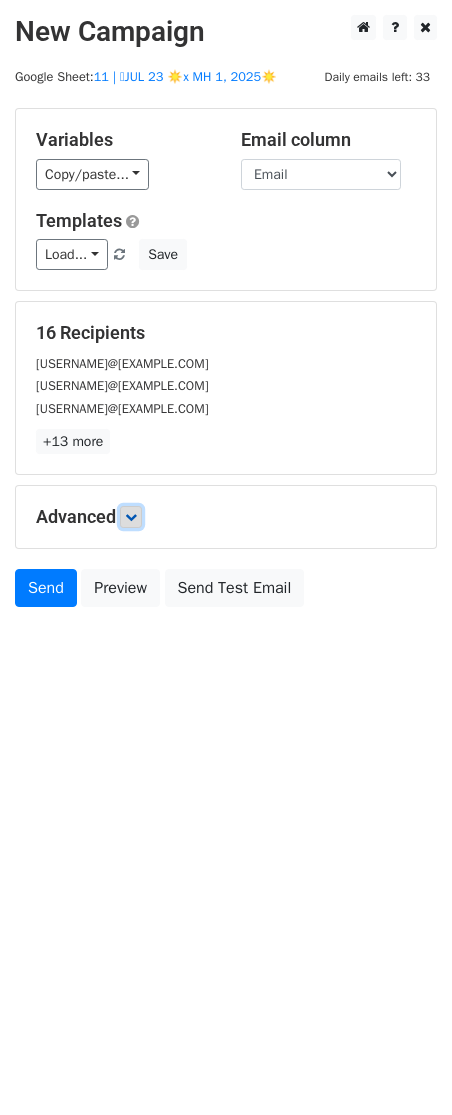 click at bounding box center (131, 517) 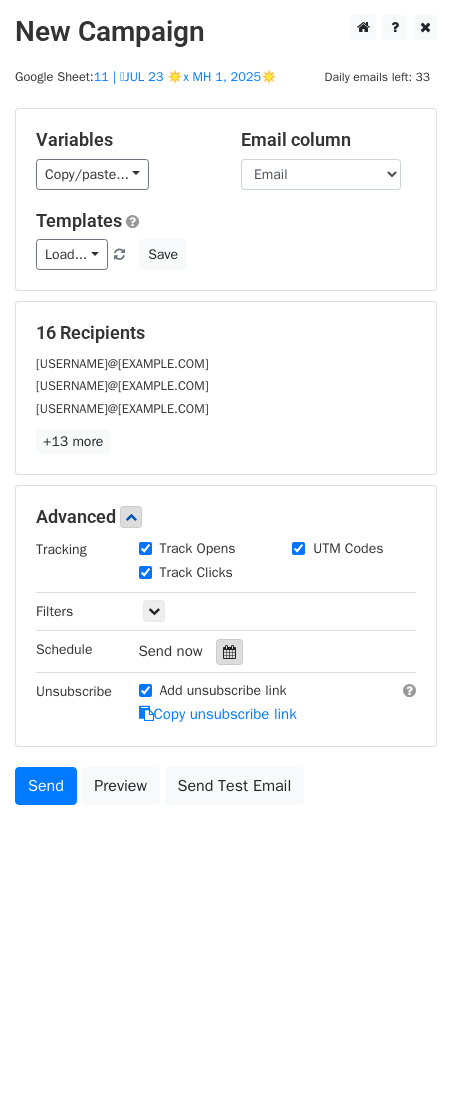 click at bounding box center [229, 652] 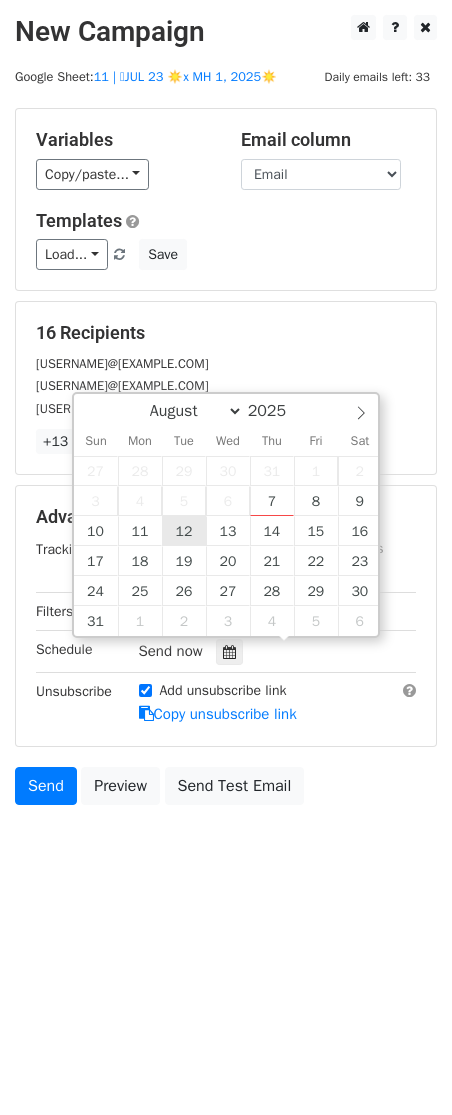 type on "2025-08-12 12:00" 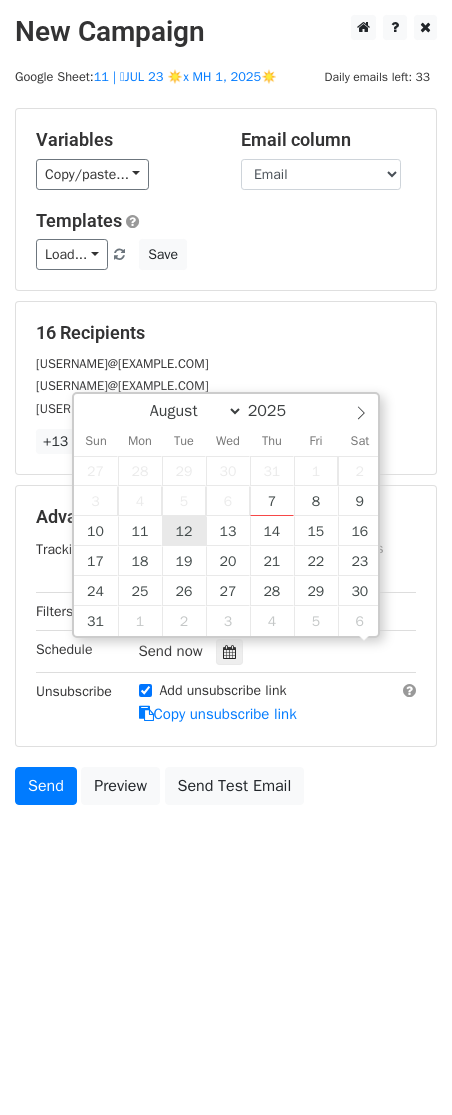 scroll, scrollTop: 1, scrollLeft: 0, axis: vertical 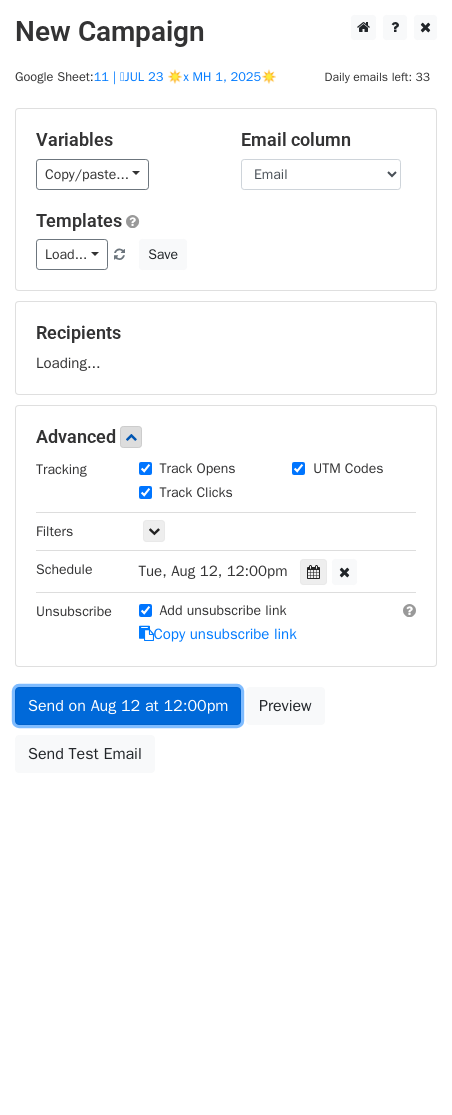 click on "Send on Aug 12 at 12:00pm" at bounding box center (128, 706) 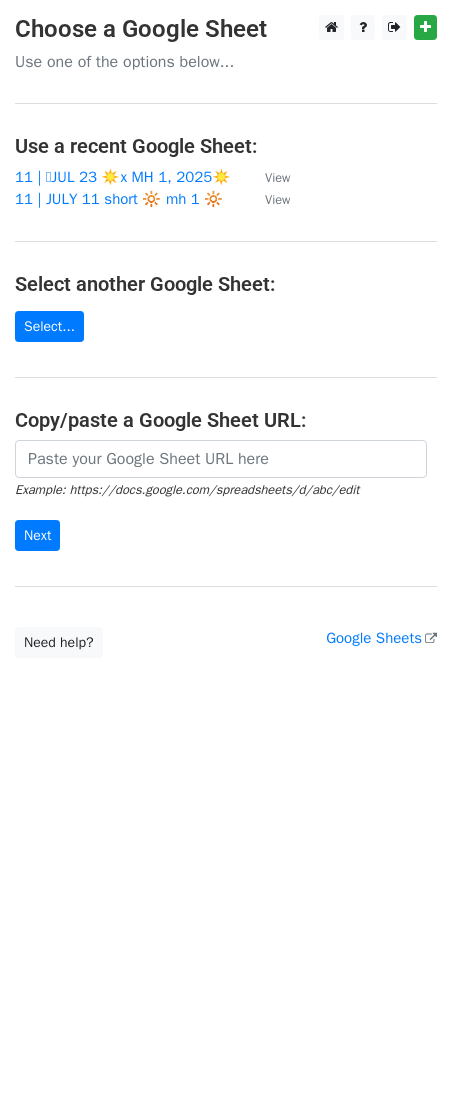 scroll, scrollTop: 0, scrollLeft: 0, axis: both 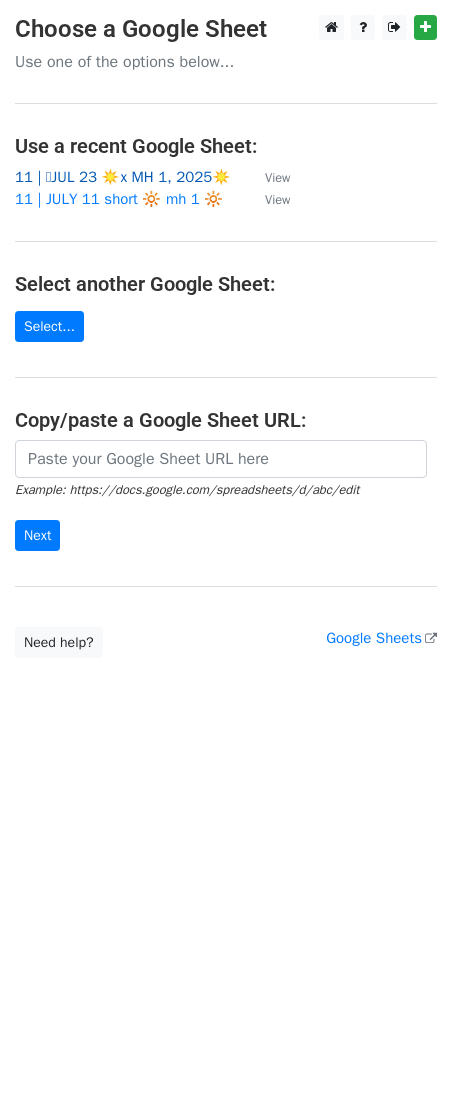 click on "11 | 🩵JUL 23 ☀️x MH 1, 2025☀️" at bounding box center [123, 177] 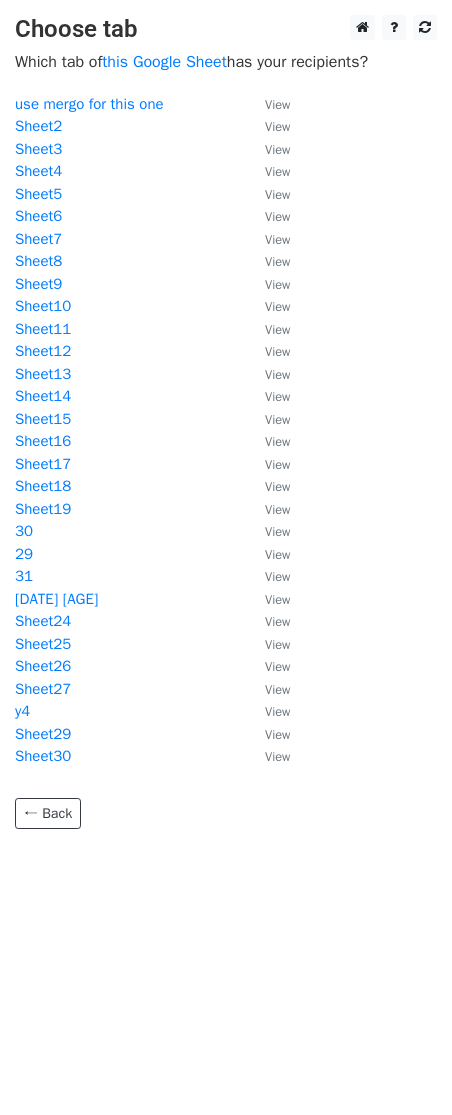 scroll, scrollTop: 0, scrollLeft: 0, axis: both 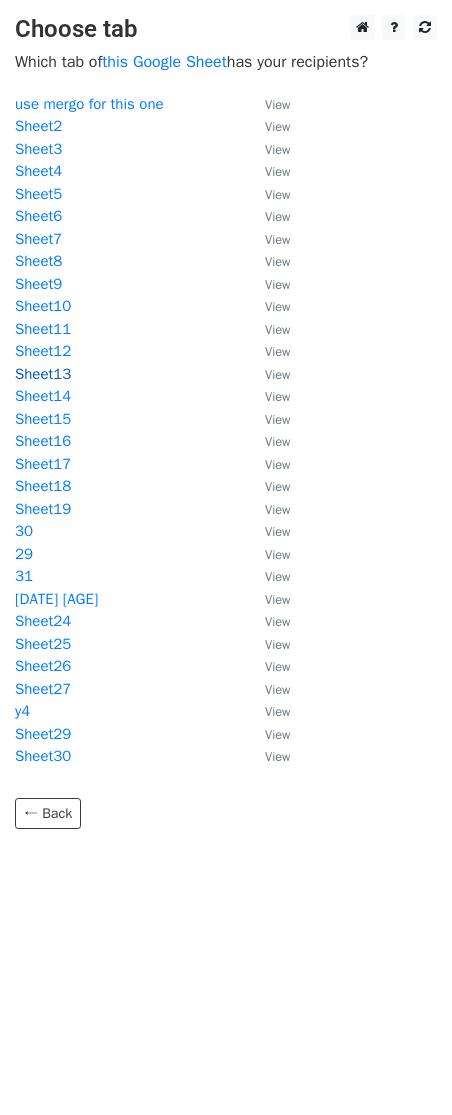 click on "Sheet13" at bounding box center (43, 374) 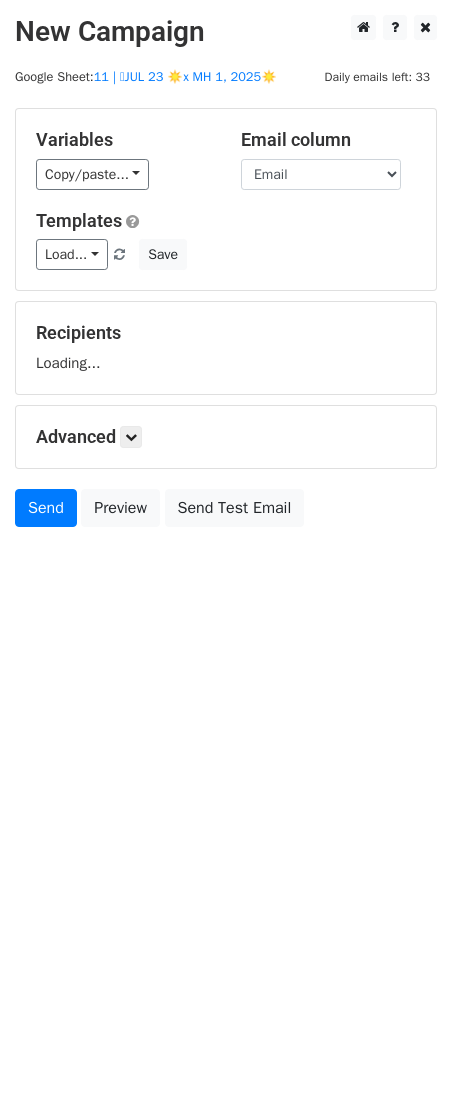 scroll, scrollTop: 0, scrollLeft: 0, axis: both 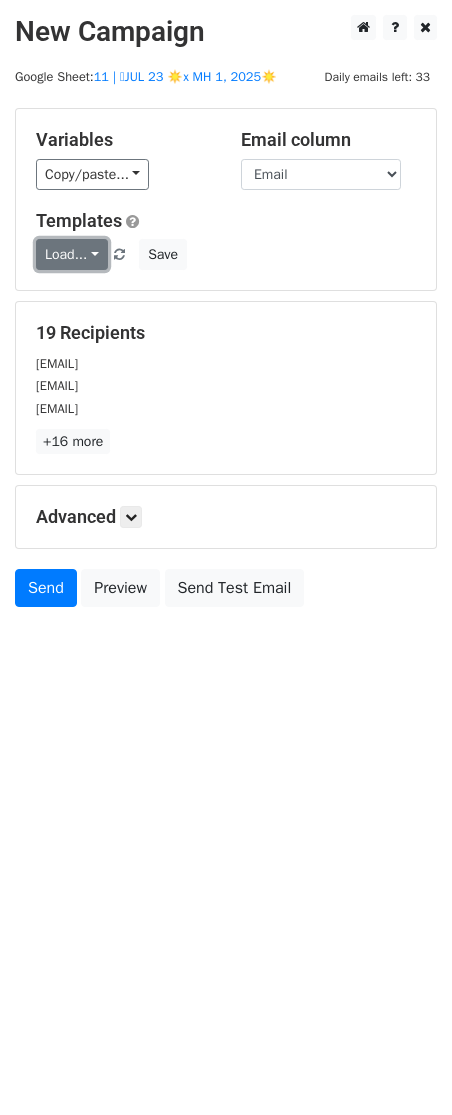 click on "Load..." at bounding box center (72, 254) 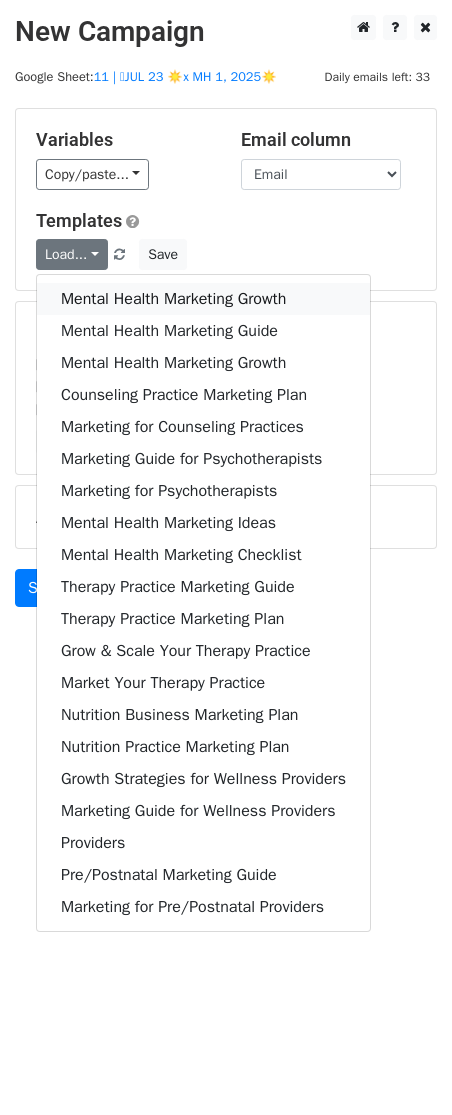 click on "Mental Health Marketing Growth" at bounding box center [203, 299] 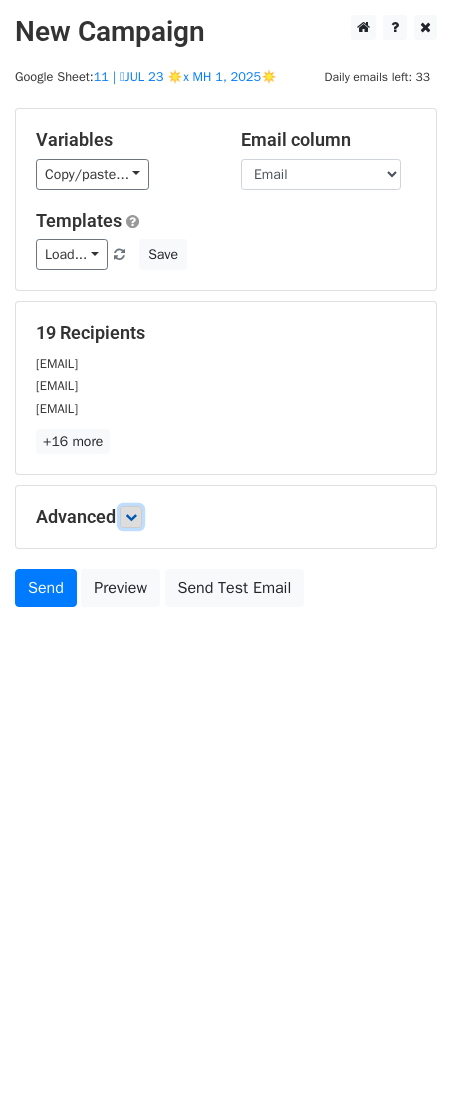 click at bounding box center [131, 517] 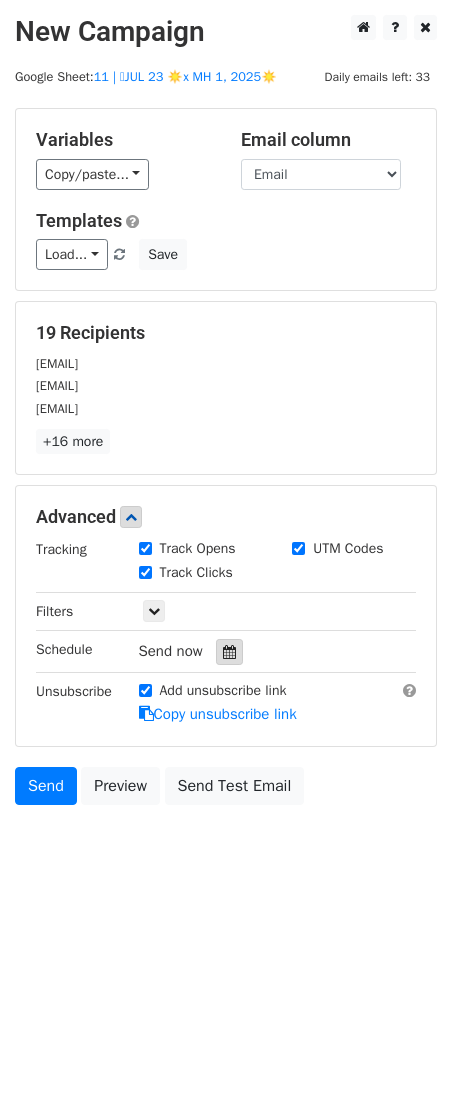 click at bounding box center (229, 652) 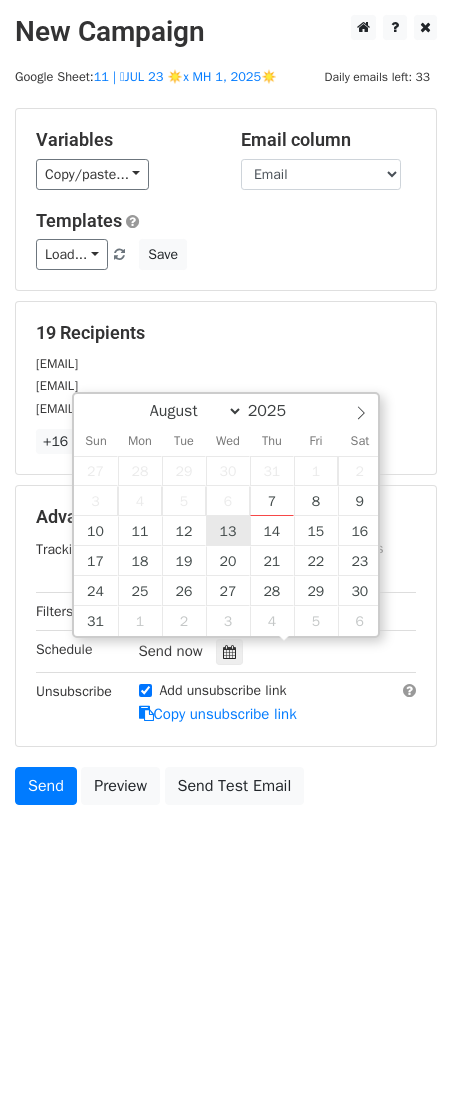 type on "2025-08-13 12:00" 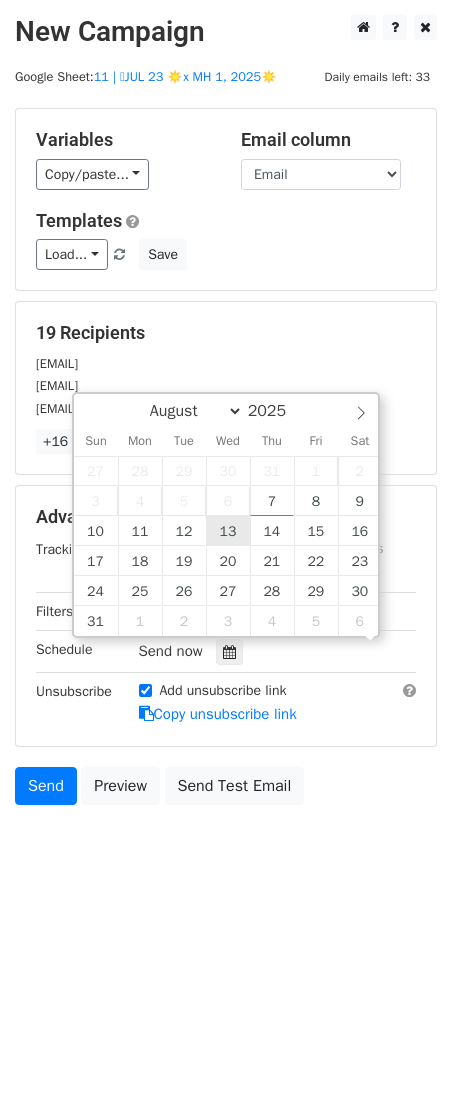 scroll, scrollTop: 1, scrollLeft: 0, axis: vertical 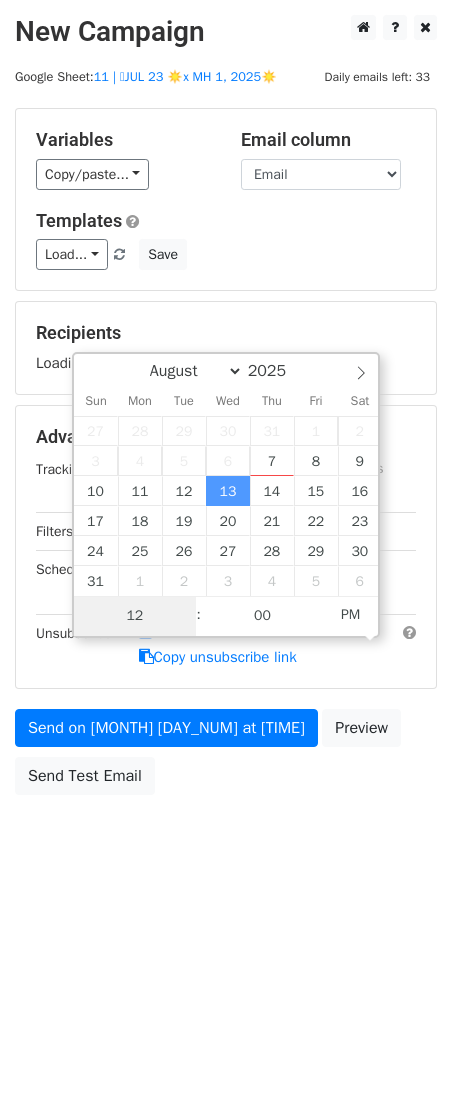 type on "2" 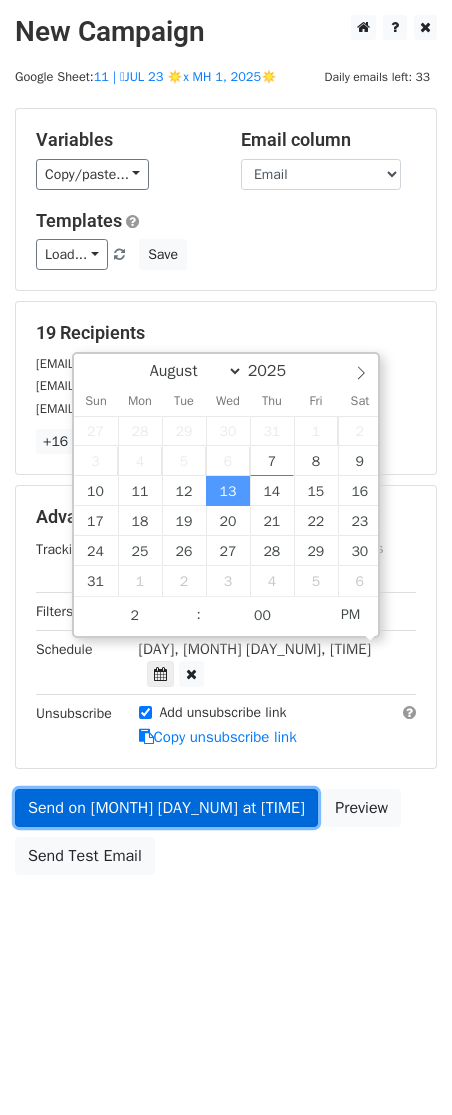 type on "2025-08-13 14:00" 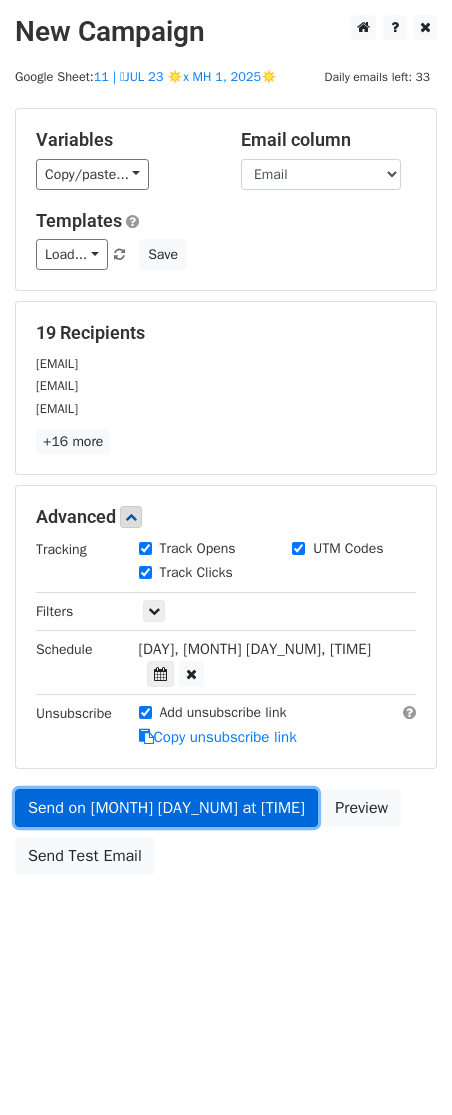 click on "Send on Aug 13 at 12:00pm" at bounding box center [166, 808] 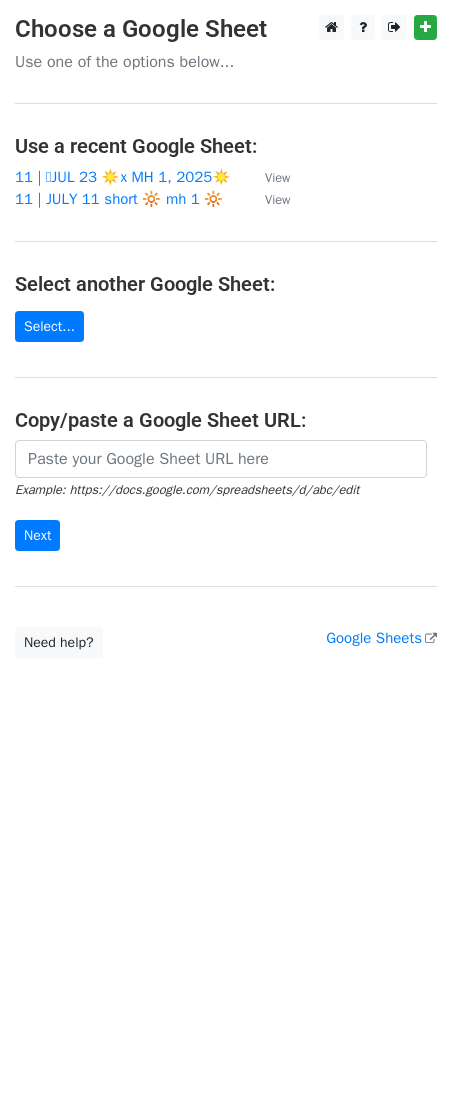 scroll, scrollTop: 0, scrollLeft: 0, axis: both 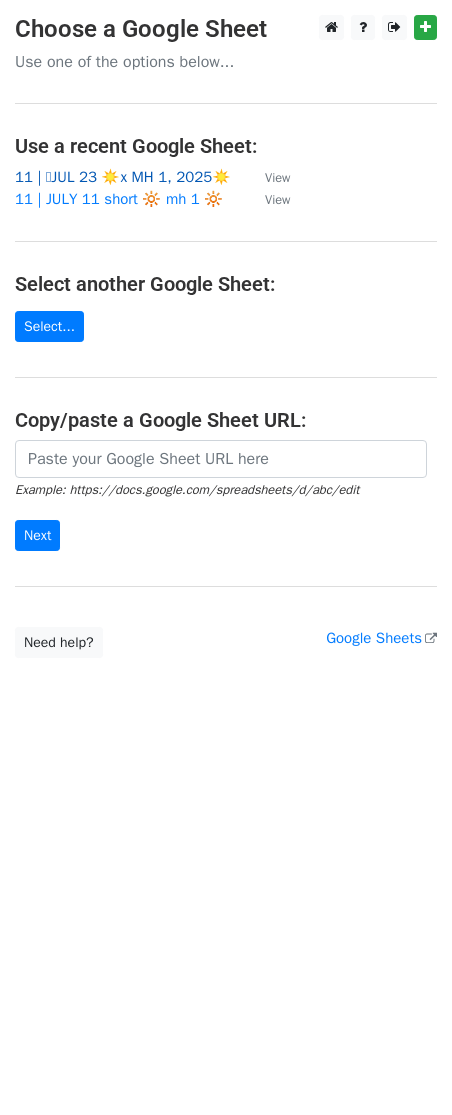 click on "11 | 🩵JUL 23 ☀️x MH 1, 2025☀️" at bounding box center [123, 177] 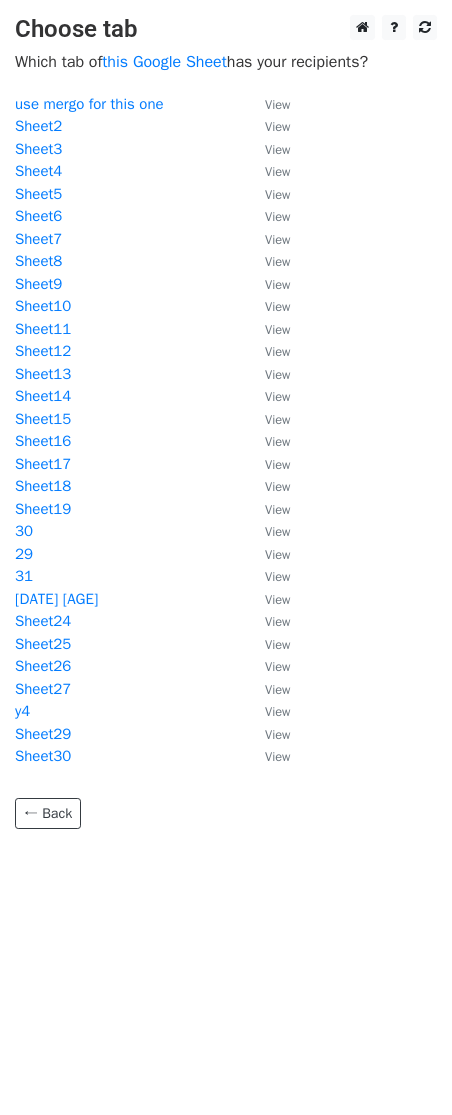 scroll, scrollTop: 0, scrollLeft: 0, axis: both 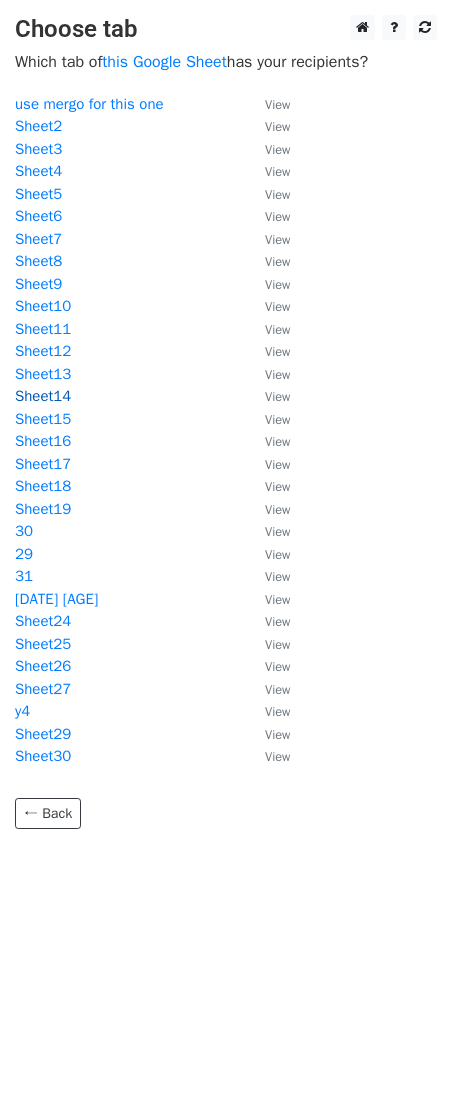 click on "Sheet14" at bounding box center (43, 396) 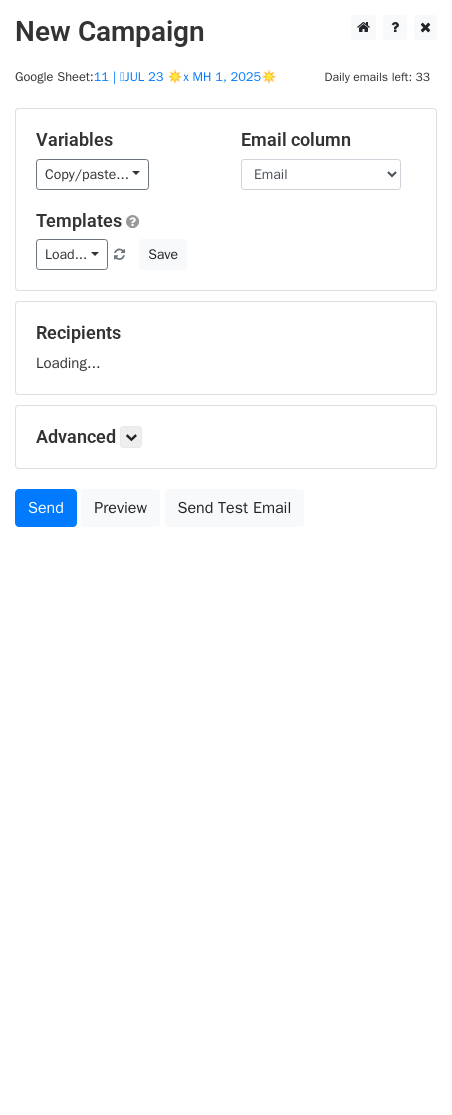 scroll, scrollTop: 0, scrollLeft: 0, axis: both 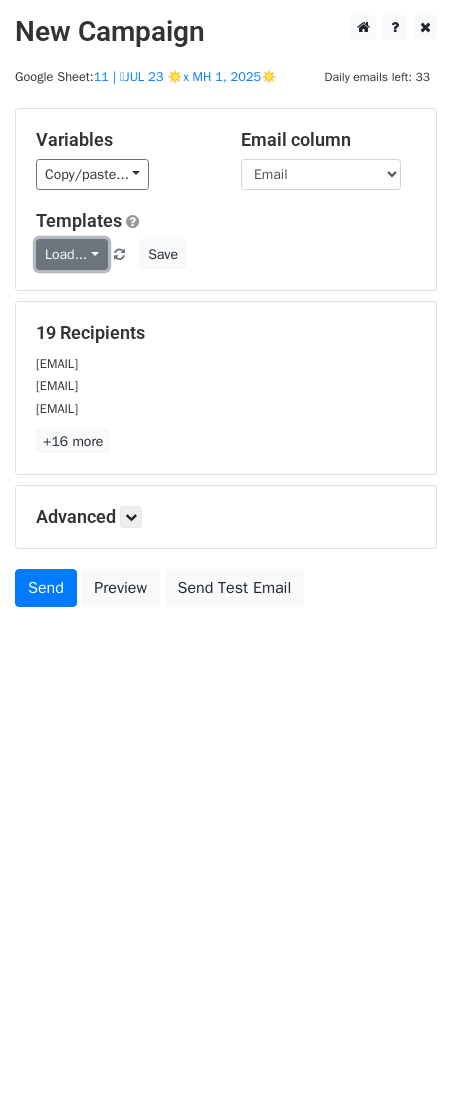 click on "Load..." at bounding box center (72, 254) 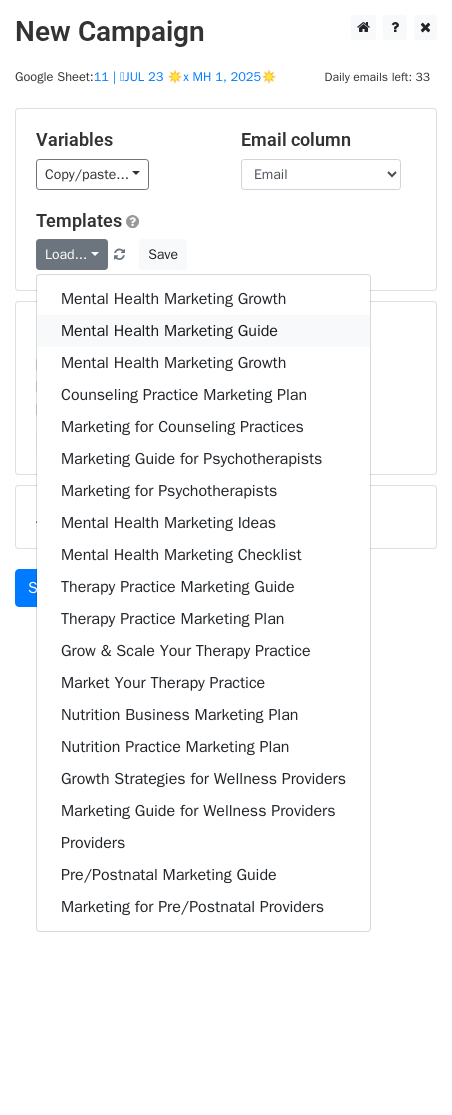 click on "Mental Health Marketing Guide" at bounding box center [203, 331] 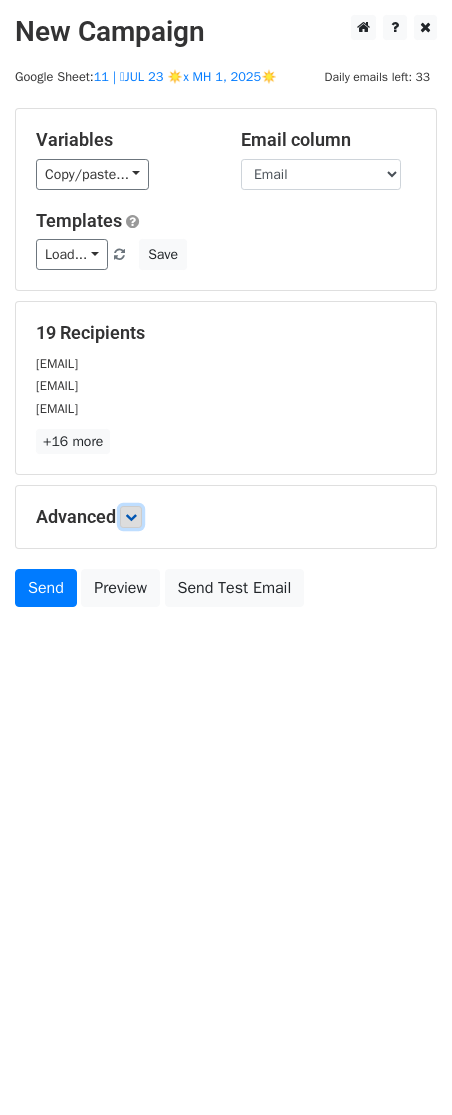 click at bounding box center (131, 517) 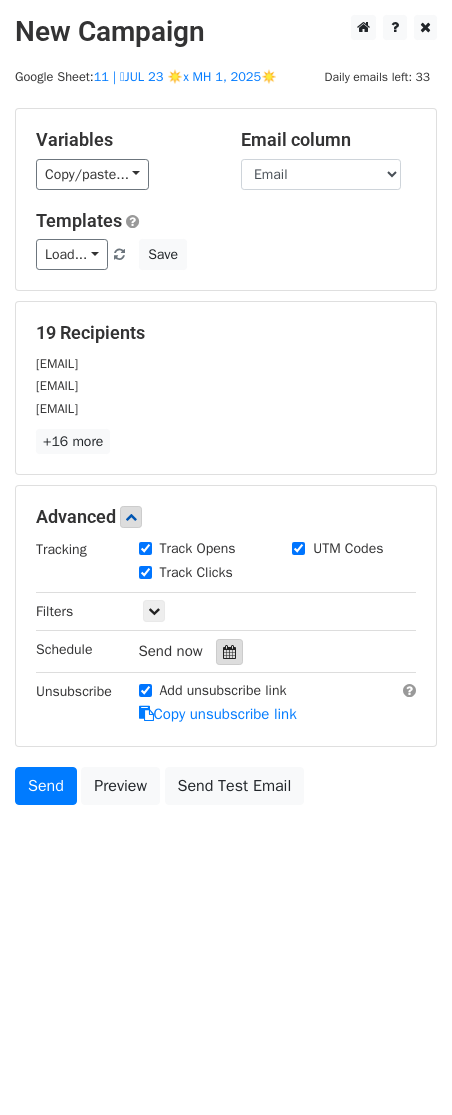 click at bounding box center [229, 652] 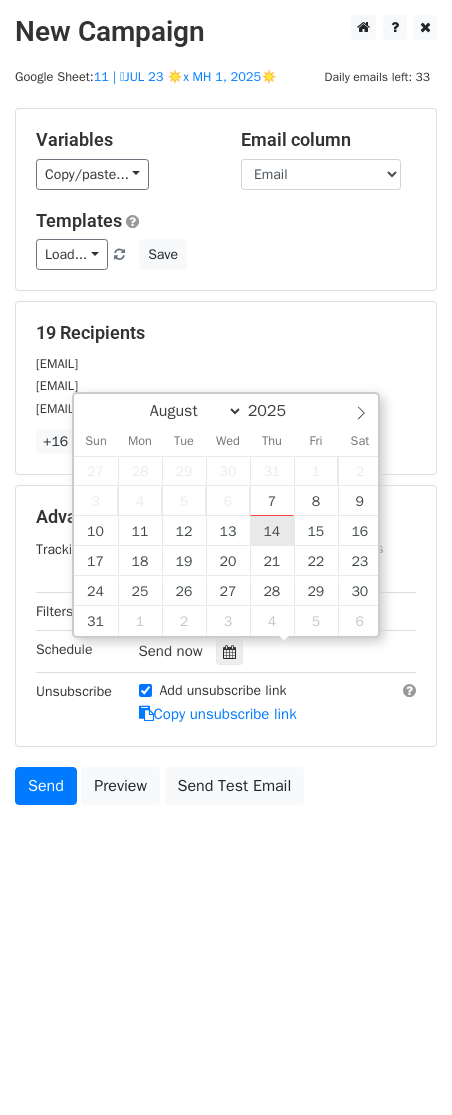 type on "2025-08-14 12:00" 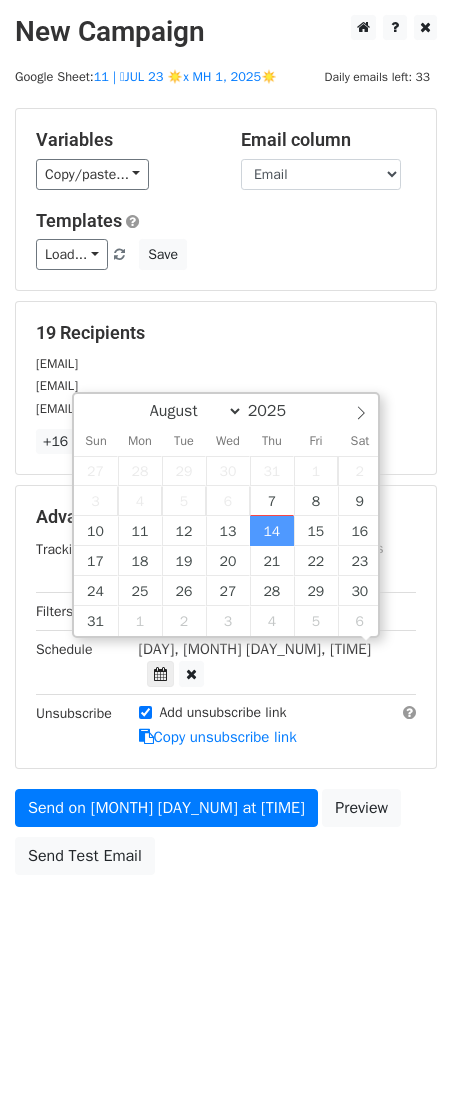 scroll, scrollTop: 1, scrollLeft: 0, axis: vertical 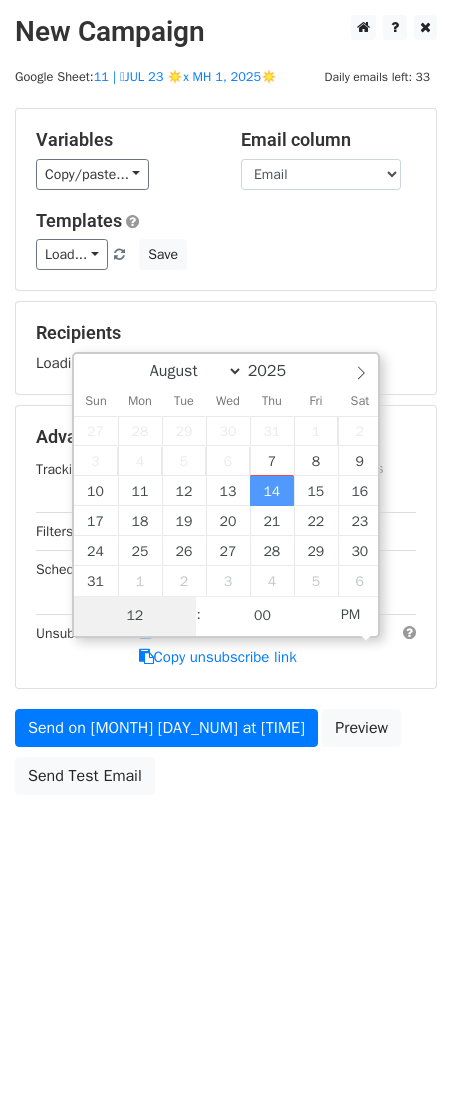 type on "2" 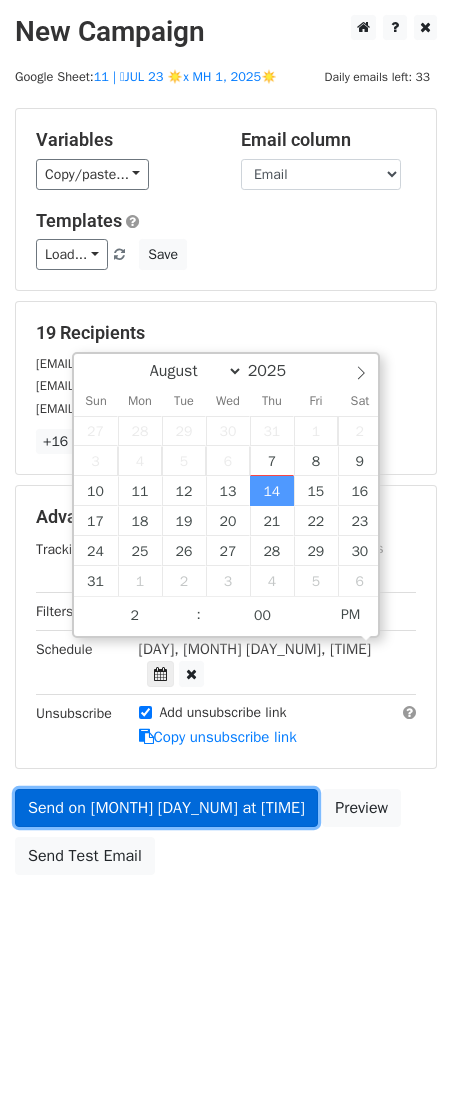 type on "2025-08-14 14:00" 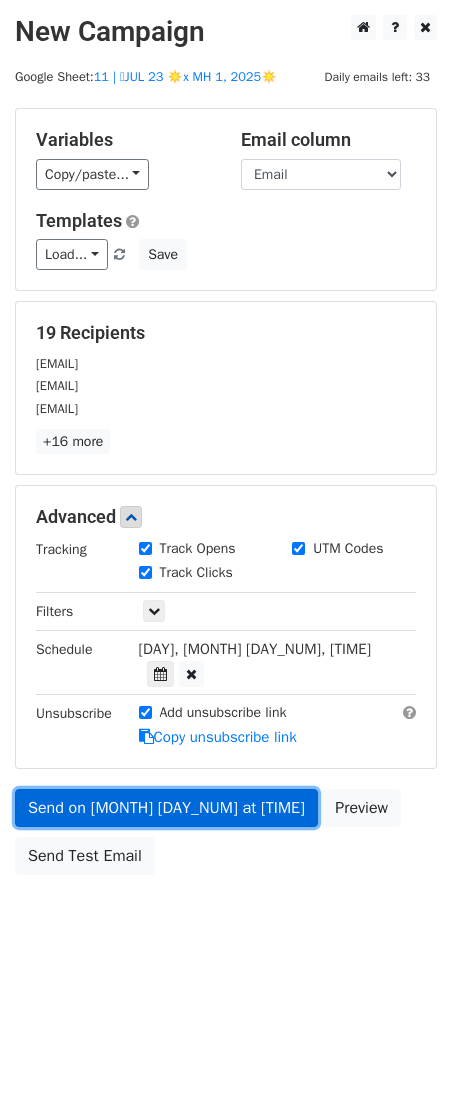 click on "Send on Aug 14 at 12:00pm" at bounding box center (166, 808) 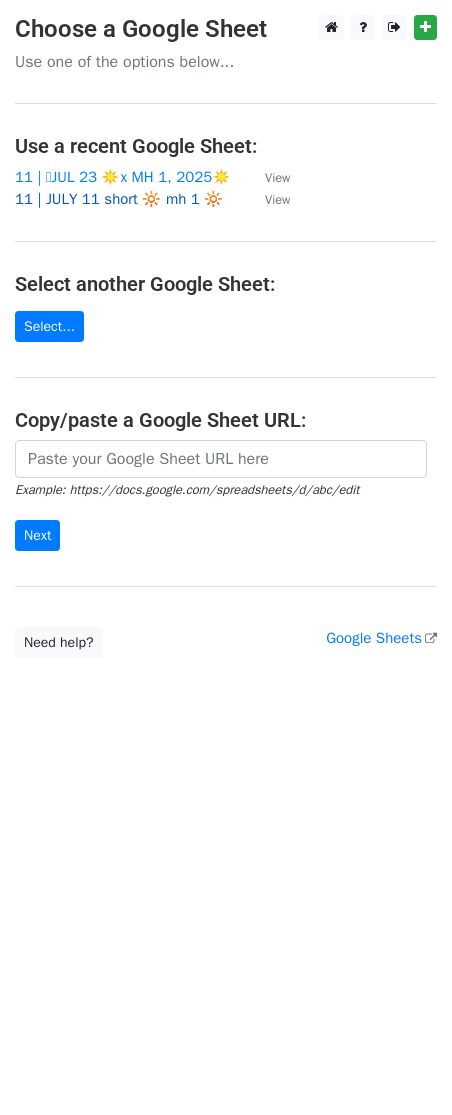 scroll, scrollTop: 0, scrollLeft: 0, axis: both 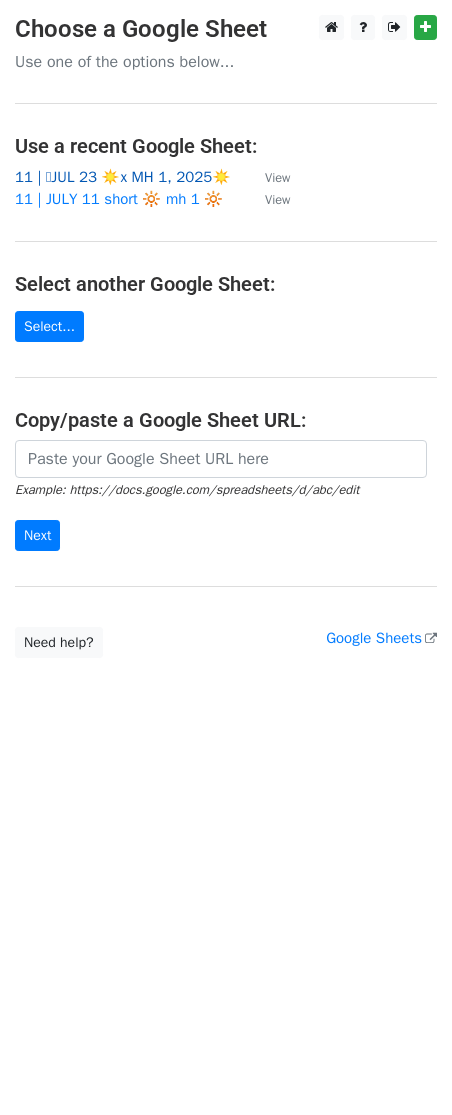 click on "11 | 🩵JUL 23 ☀️x MH 1, 2025☀️" at bounding box center [123, 177] 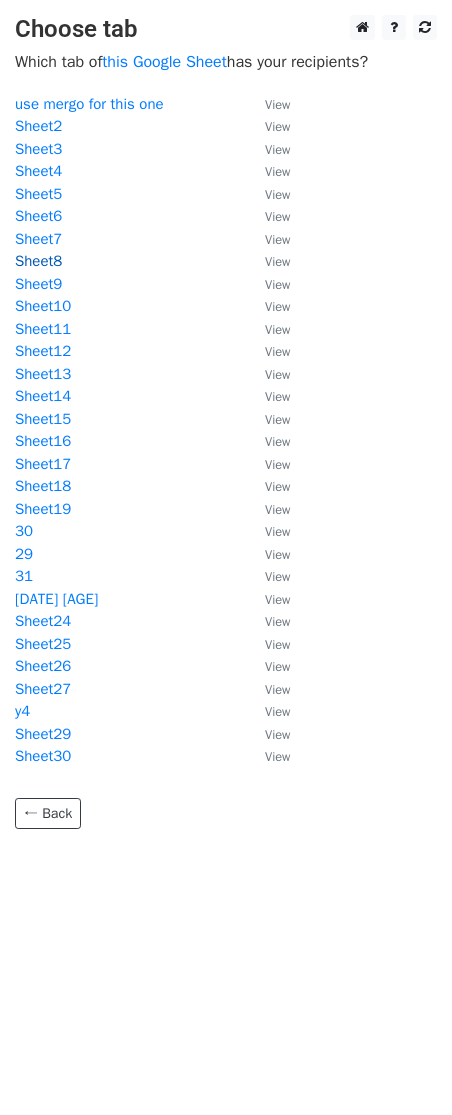 scroll, scrollTop: 0, scrollLeft: 0, axis: both 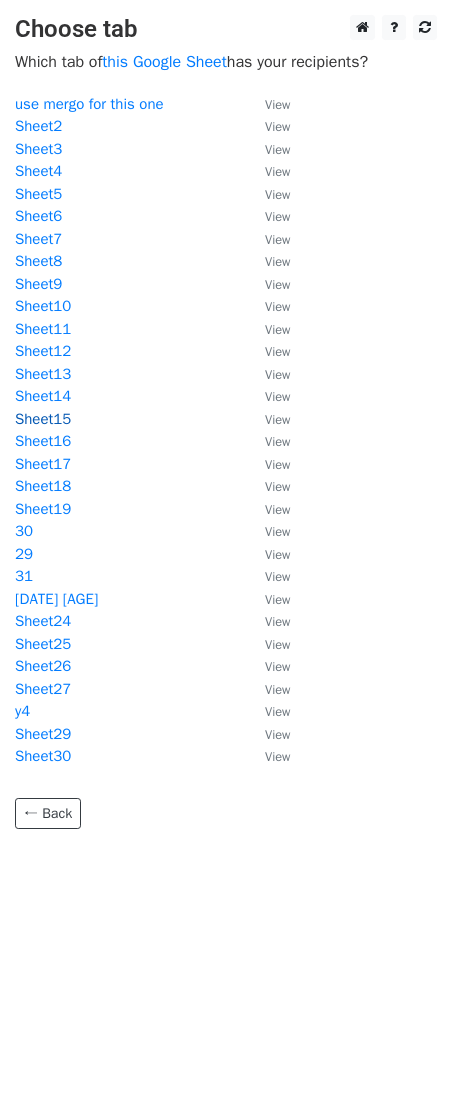 click on "Sheet15" at bounding box center [43, 419] 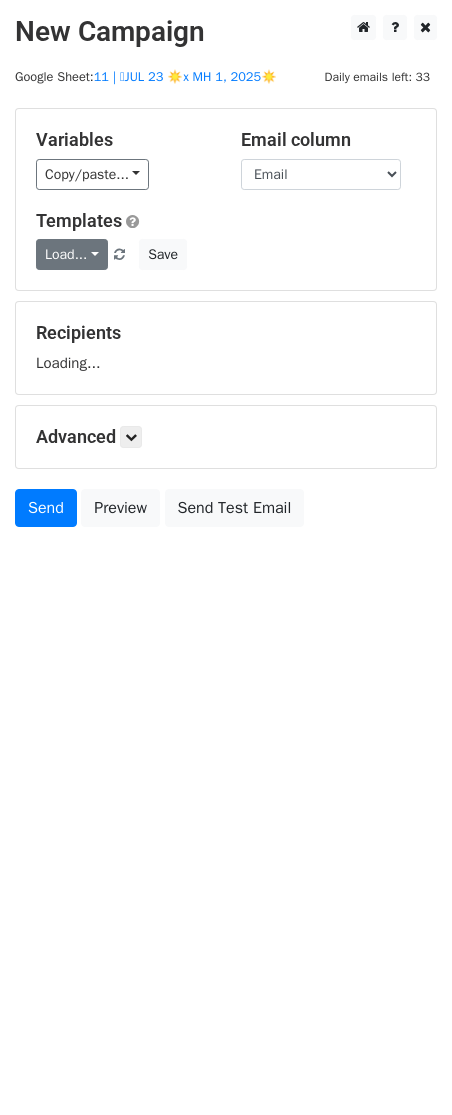scroll, scrollTop: 0, scrollLeft: 0, axis: both 